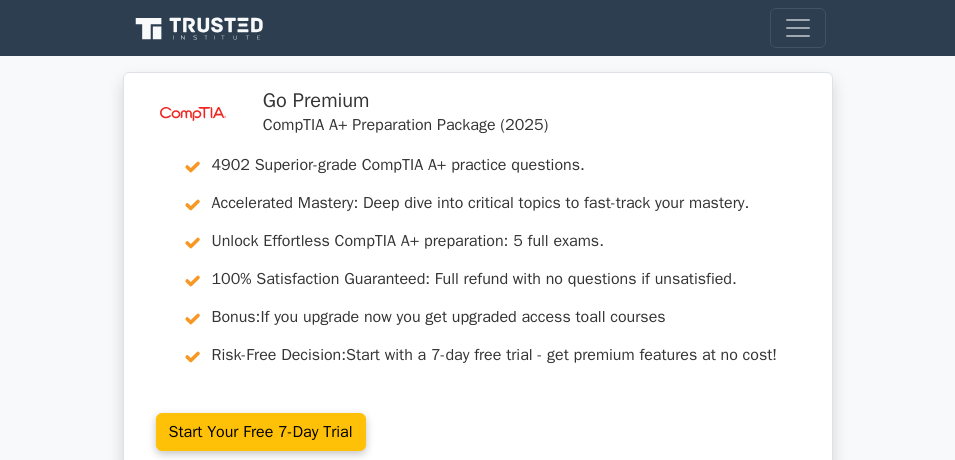 scroll, scrollTop: 0, scrollLeft: 0, axis: both 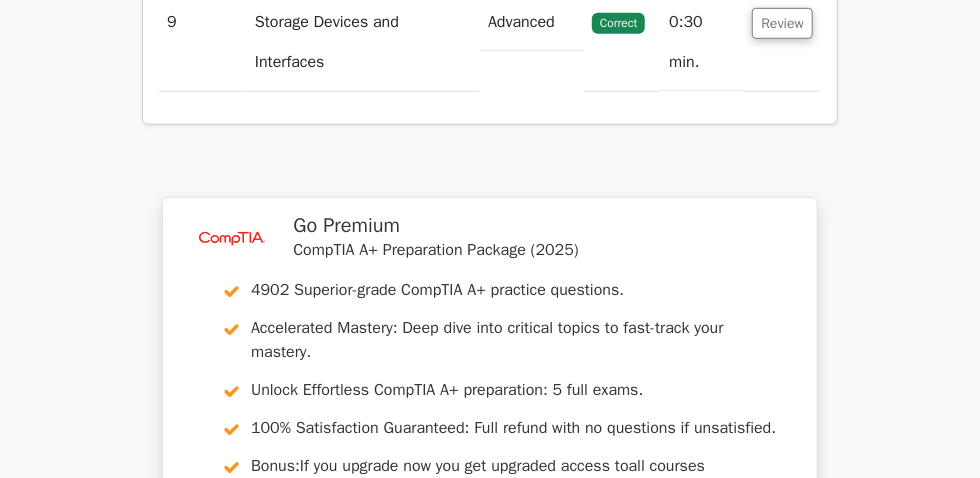 click on "Continue practicing" at bounding box center [415, 748] 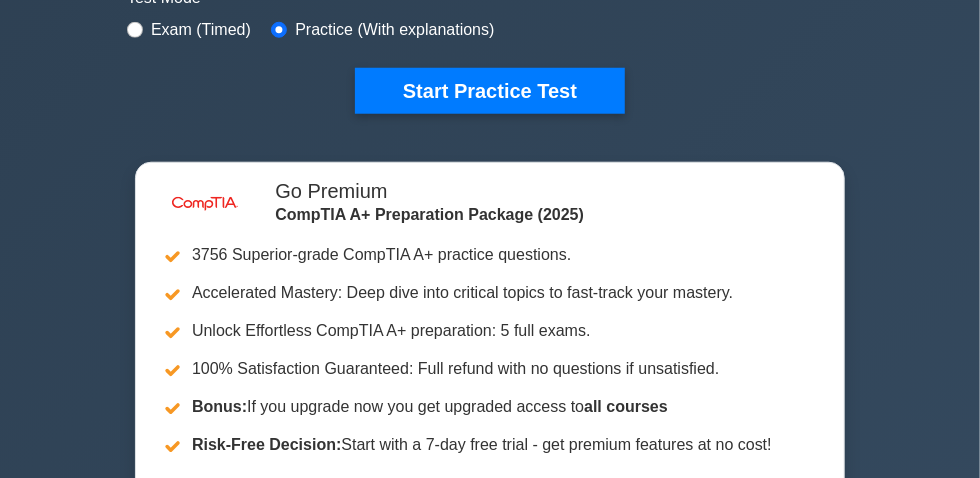 scroll, scrollTop: 636, scrollLeft: 0, axis: vertical 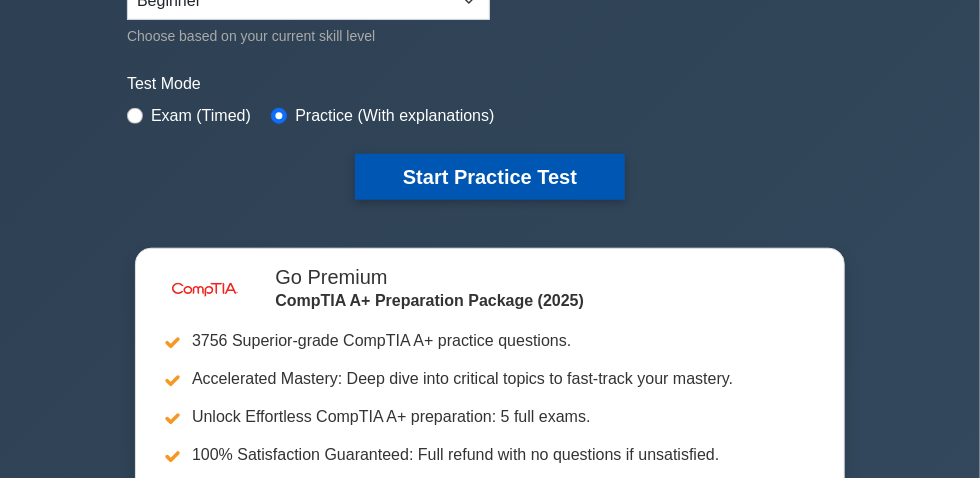 click on "Start Practice Test" at bounding box center (490, 177) 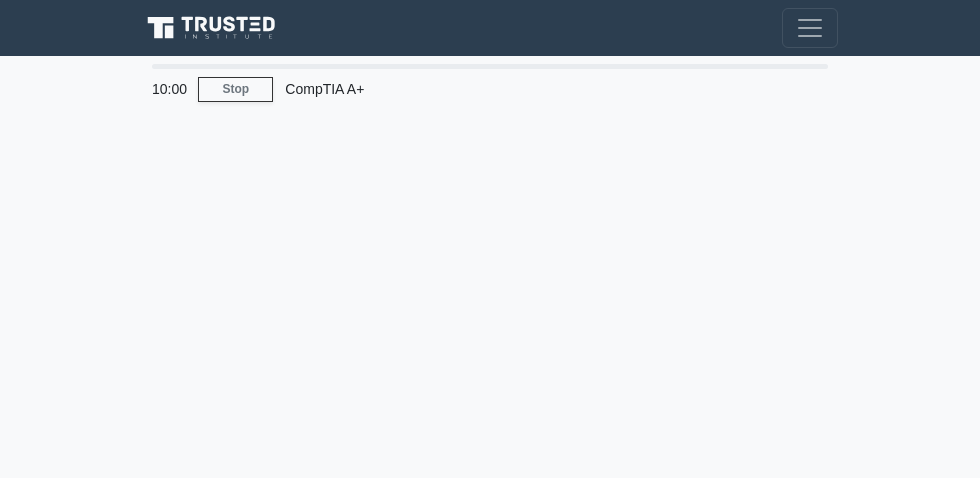 scroll, scrollTop: 0, scrollLeft: 0, axis: both 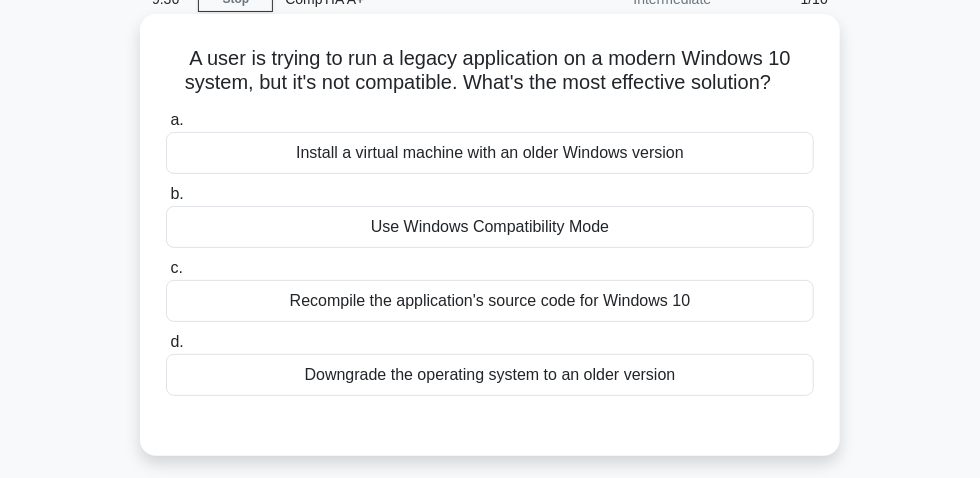click on "Use Windows Compatibility Mode" at bounding box center [490, 227] 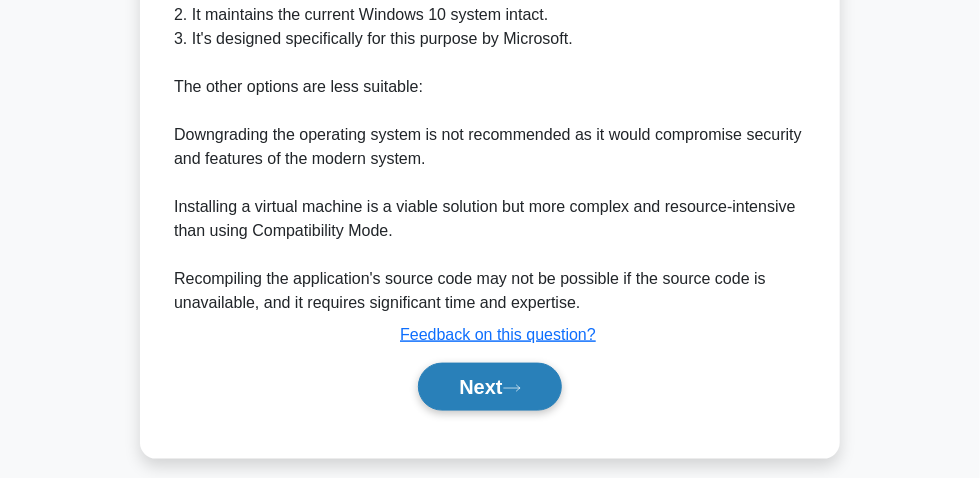 click on "Next" at bounding box center (489, 387) 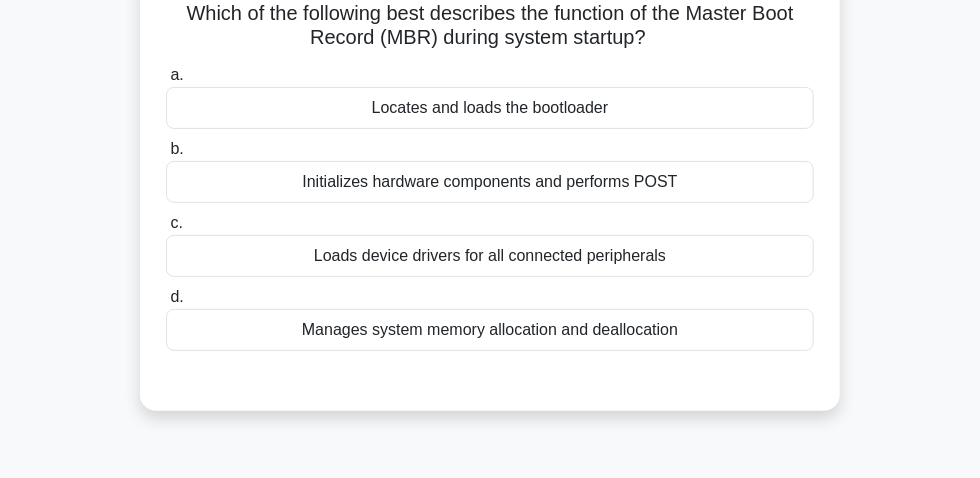 scroll, scrollTop: 56, scrollLeft: 0, axis: vertical 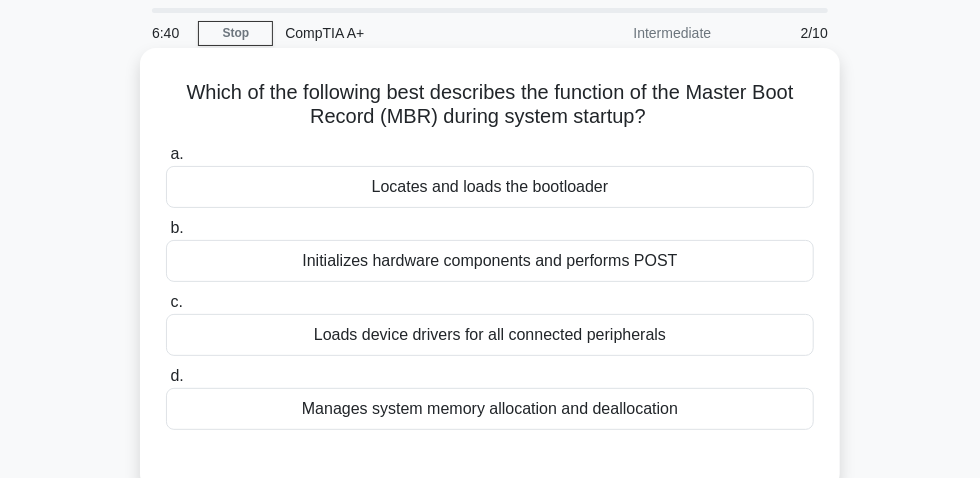 click on "Initializes hardware components and performs POST" at bounding box center (490, 261) 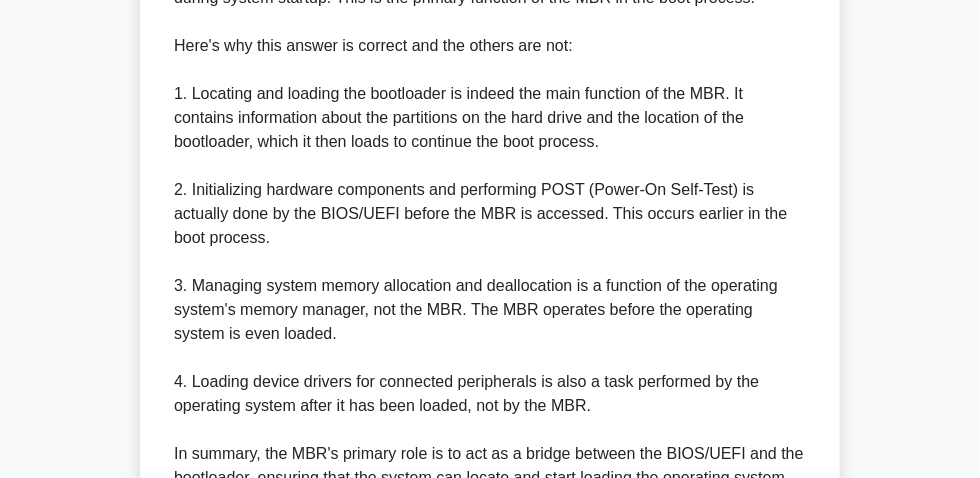 scroll, scrollTop: 801, scrollLeft: 0, axis: vertical 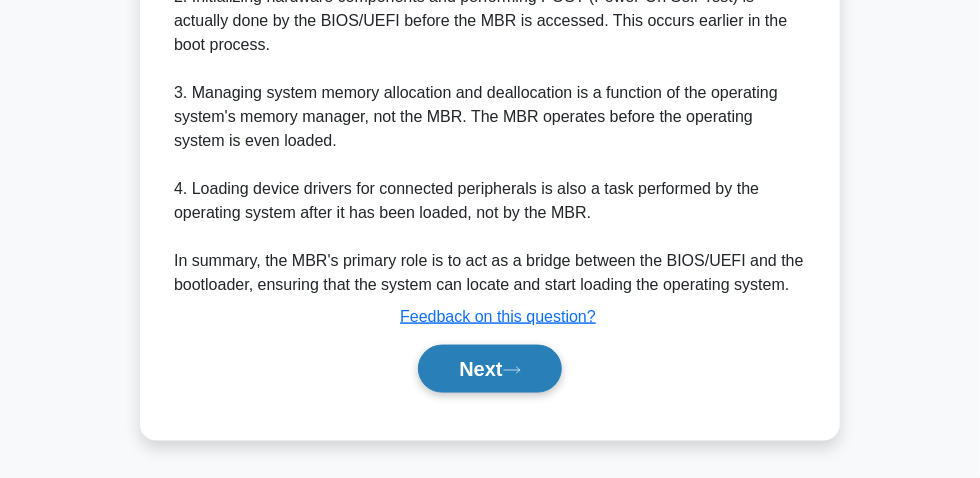 click on "Next" at bounding box center (489, 369) 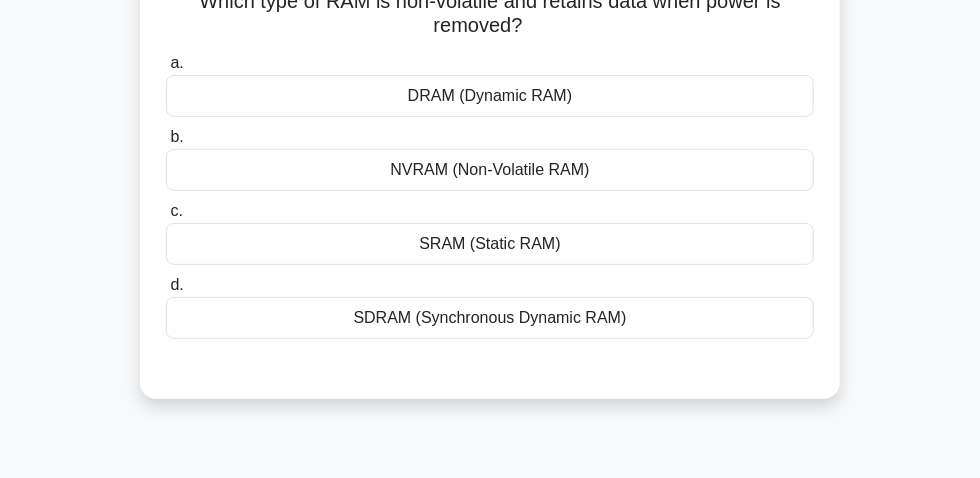 scroll, scrollTop: 56, scrollLeft: 0, axis: vertical 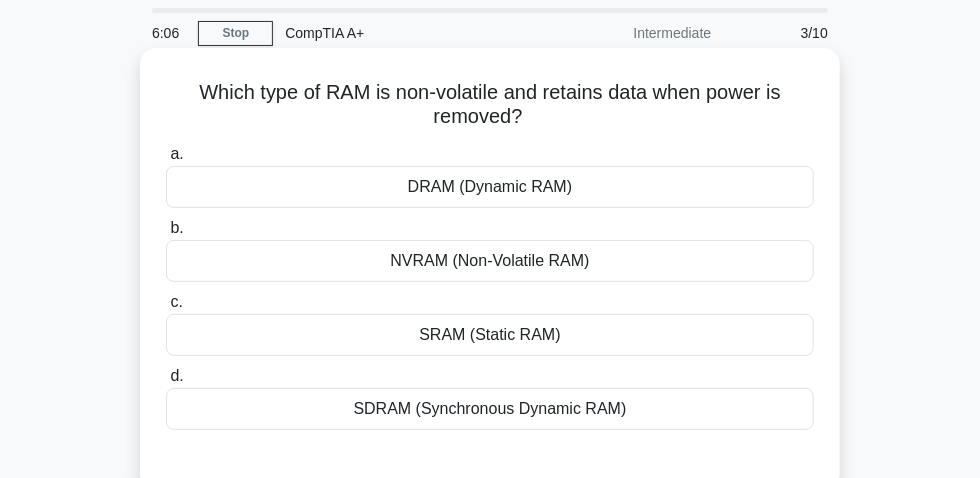 click on "NVRAM (Non-Volatile RAM)" at bounding box center (490, 261) 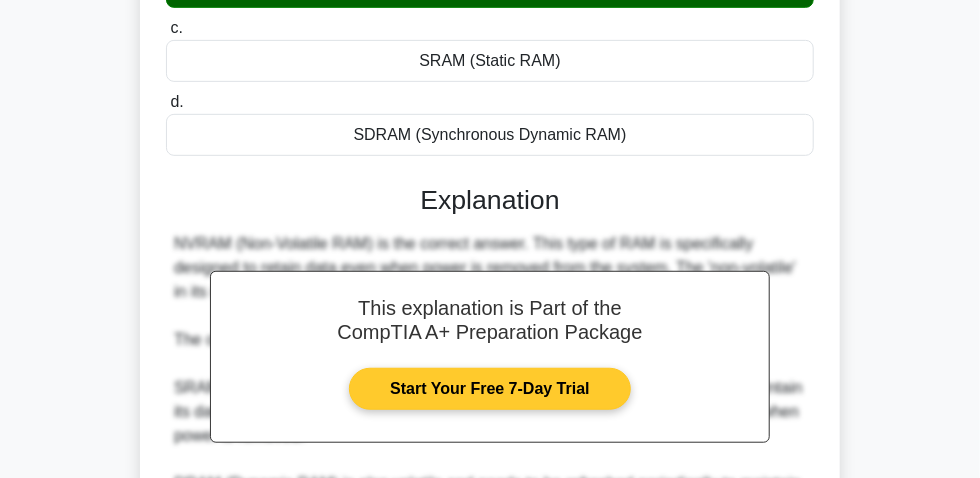 scroll, scrollTop: 693, scrollLeft: 0, axis: vertical 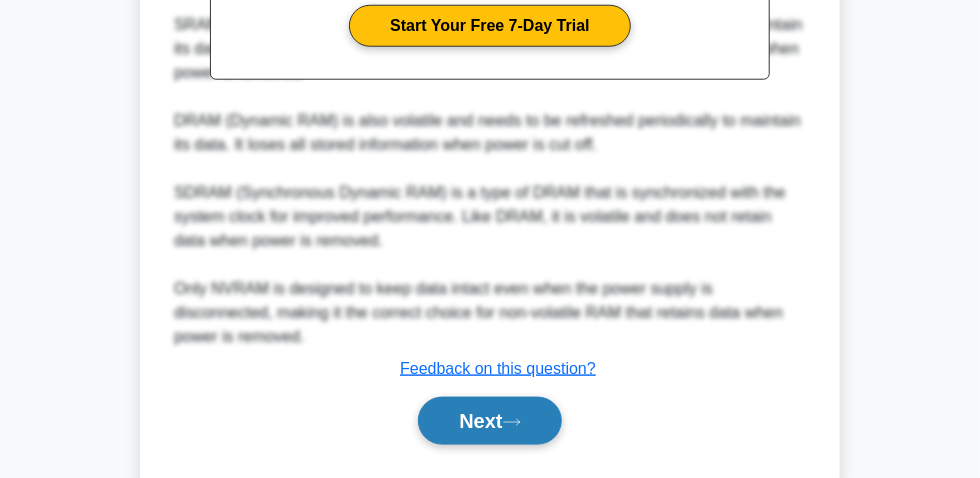 click on "Next" at bounding box center (489, 421) 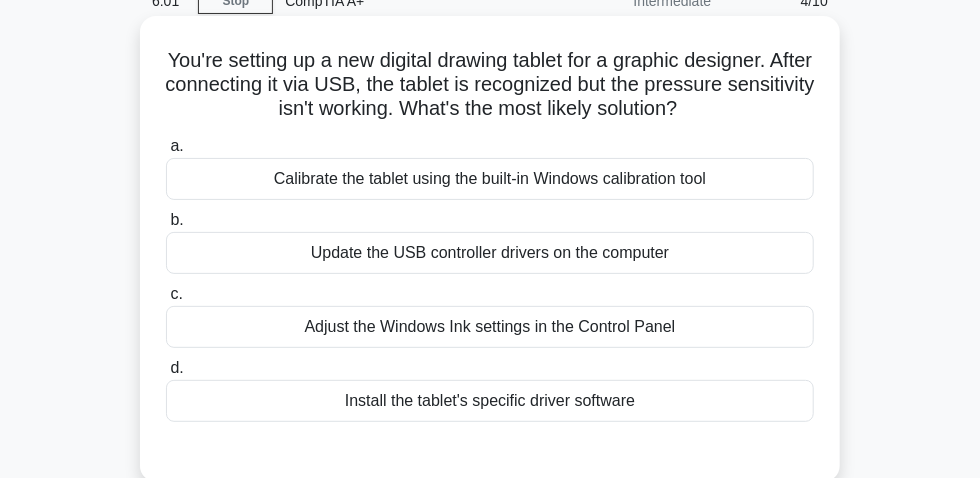 scroll, scrollTop: 56, scrollLeft: 0, axis: vertical 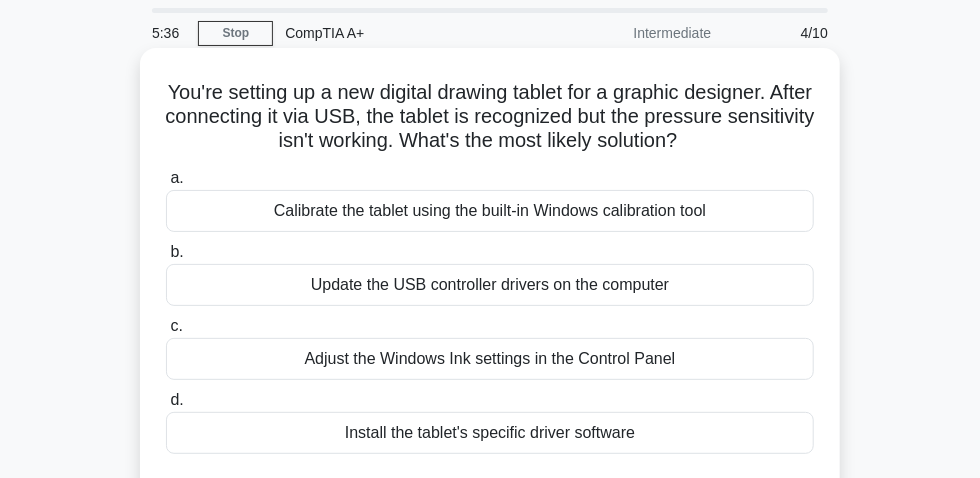drag, startPoint x: 168, startPoint y: 96, endPoint x: 750, endPoint y: 144, distance: 583.976 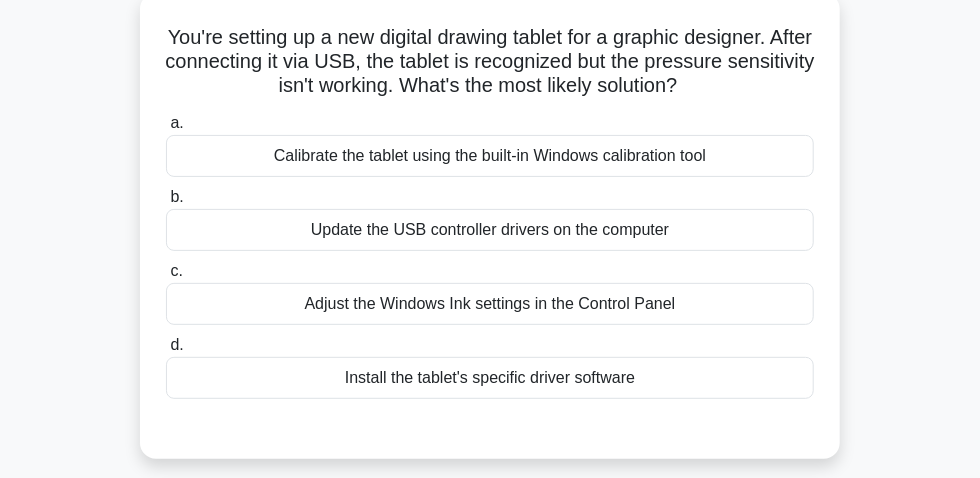 scroll, scrollTop: 147, scrollLeft: 0, axis: vertical 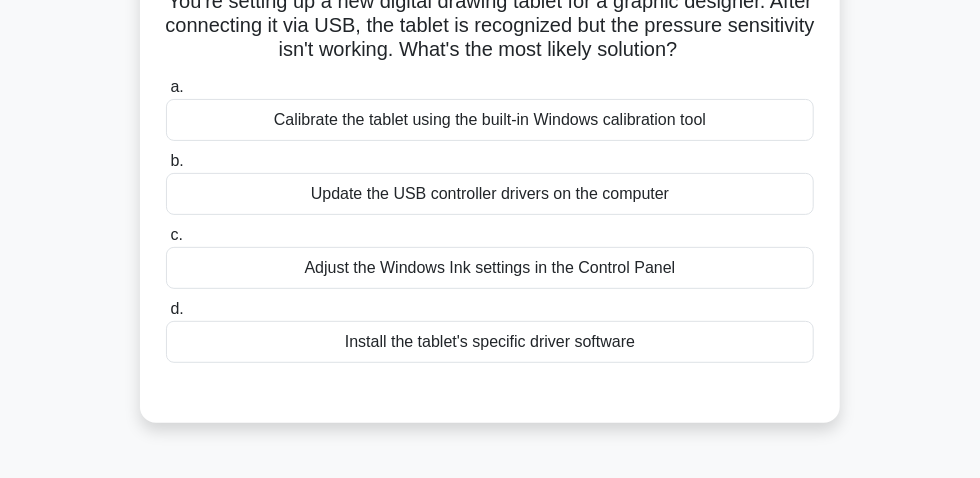 click on "Calibrate the tablet using the built-in Windows calibration tool" at bounding box center (490, 120) 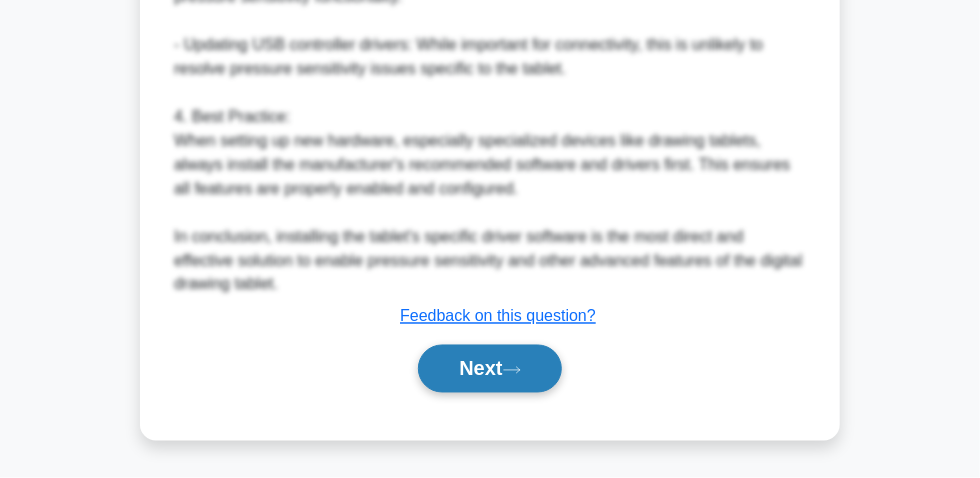 click on "Next" at bounding box center [489, 369] 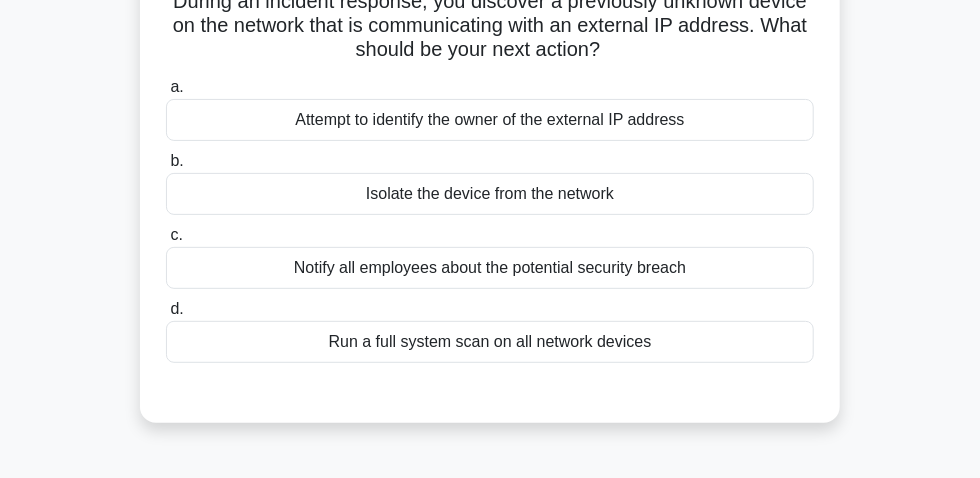 scroll, scrollTop: 56, scrollLeft: 0, axis: vertical 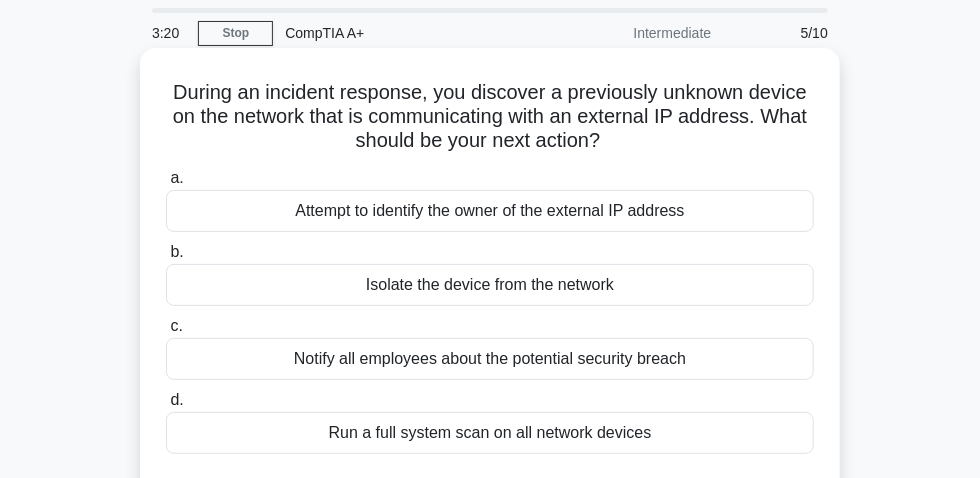 click on "Isolate the device from the network" at bounding box center (490, 285) 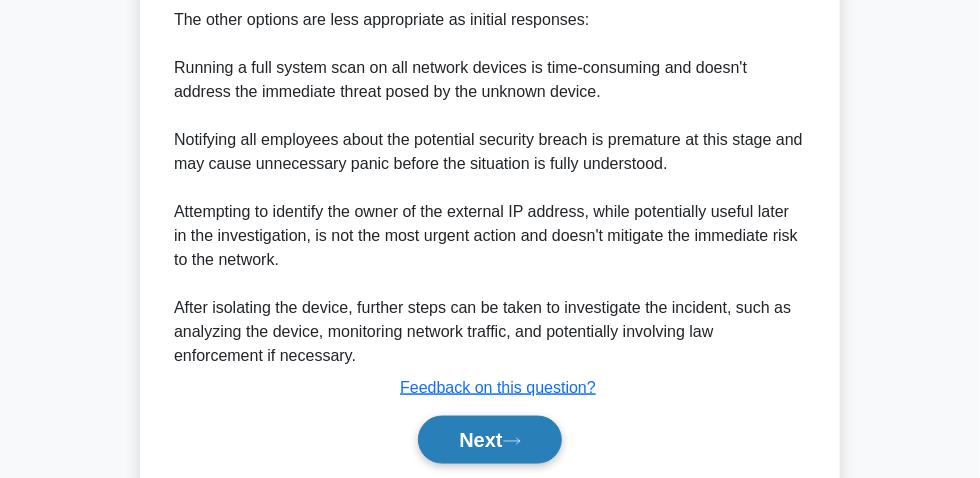 scroll, scrollTop: 872, scrollLeft: 0, axis: vertical 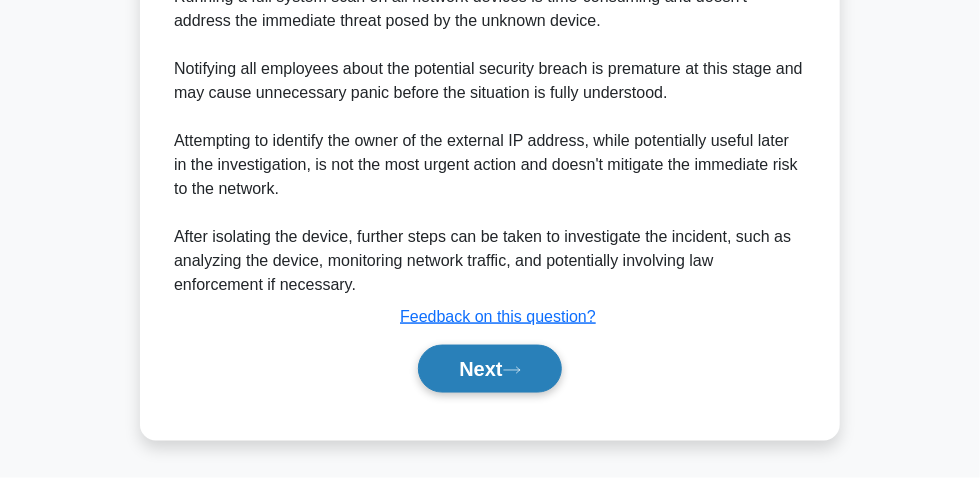 click on "Next" at bounding box center (489, 369) 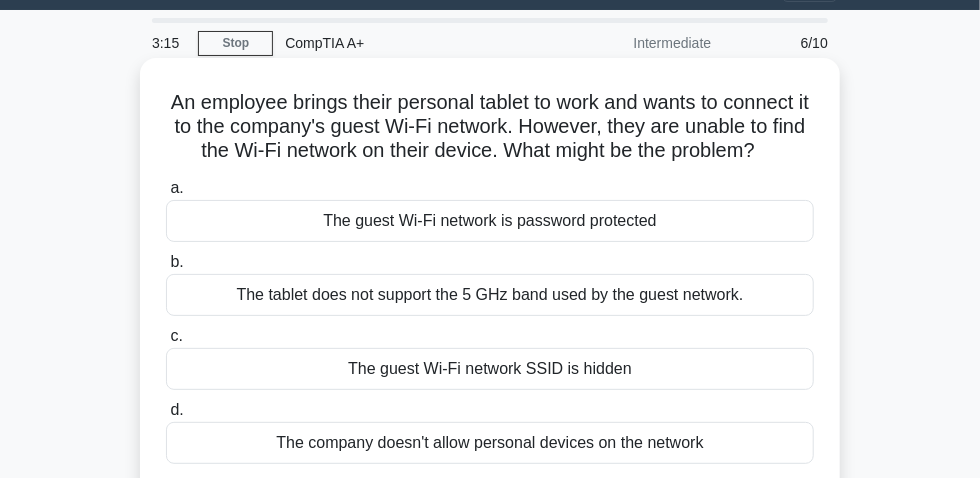 scroll, scrollTop: 90, scrollLeft: 0, axis: vertical 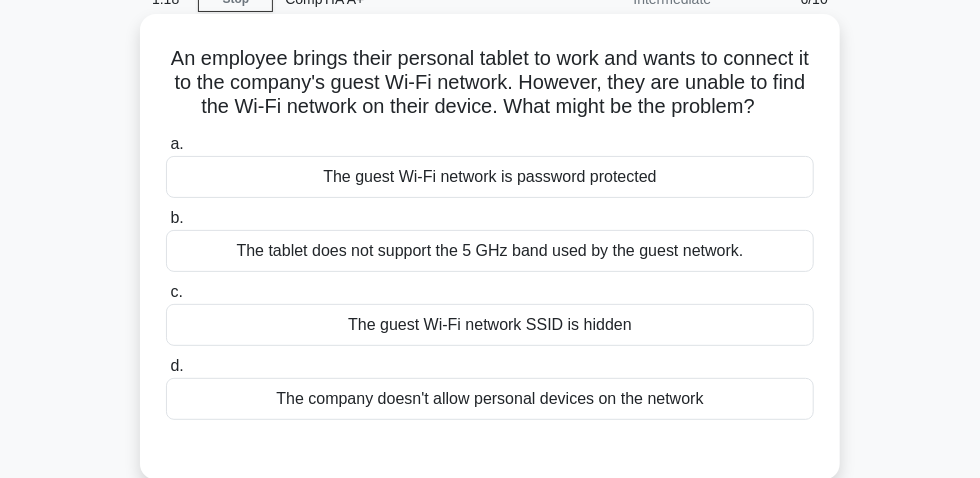 click on "The guest Wi-Fi network SSID is hidden" at bounding box center (490, 325) 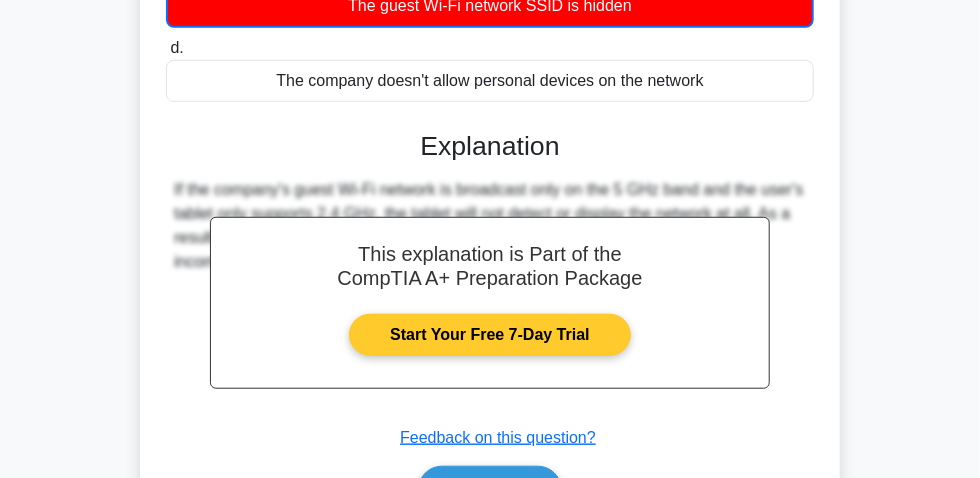 scroll, scrollTop: 545, scrollLeft: 0, axis: vertical 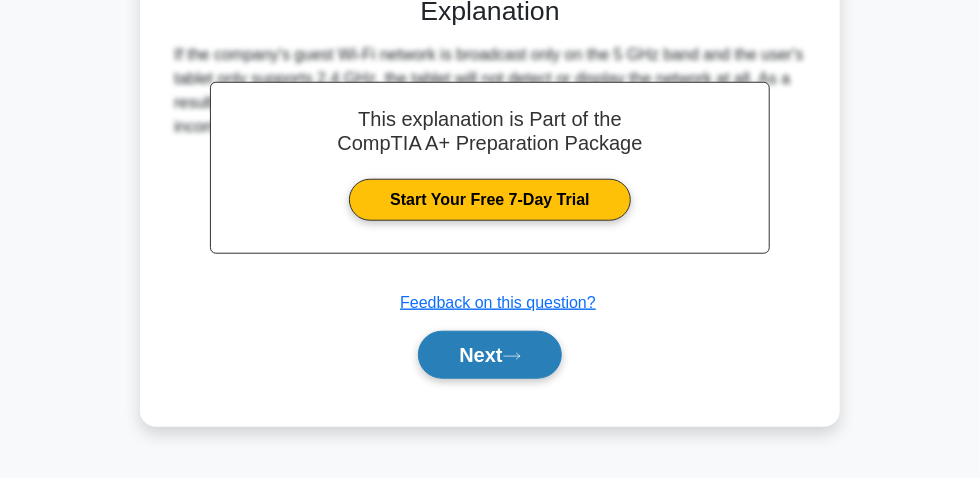 click on "Next" at bounding box center [489, 355] 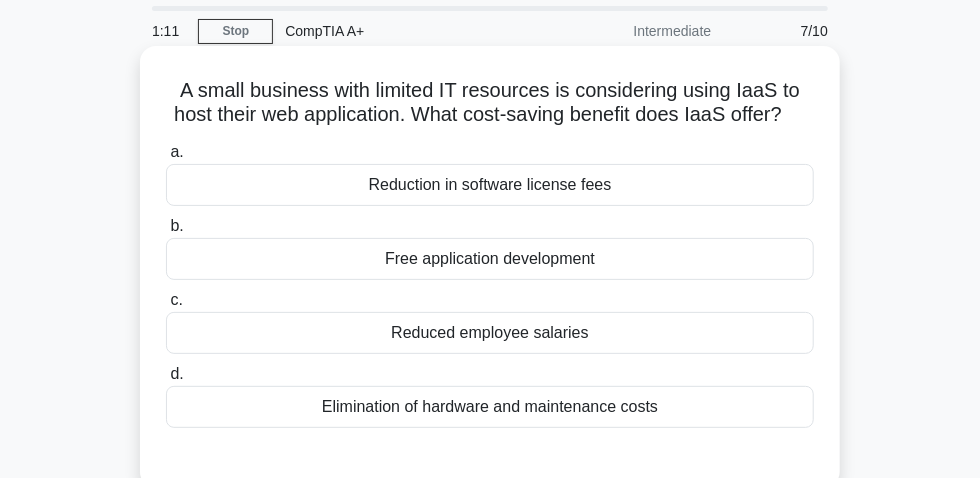 scroll, scrollTop: 90, scrollLeft: 0, axis: vertical 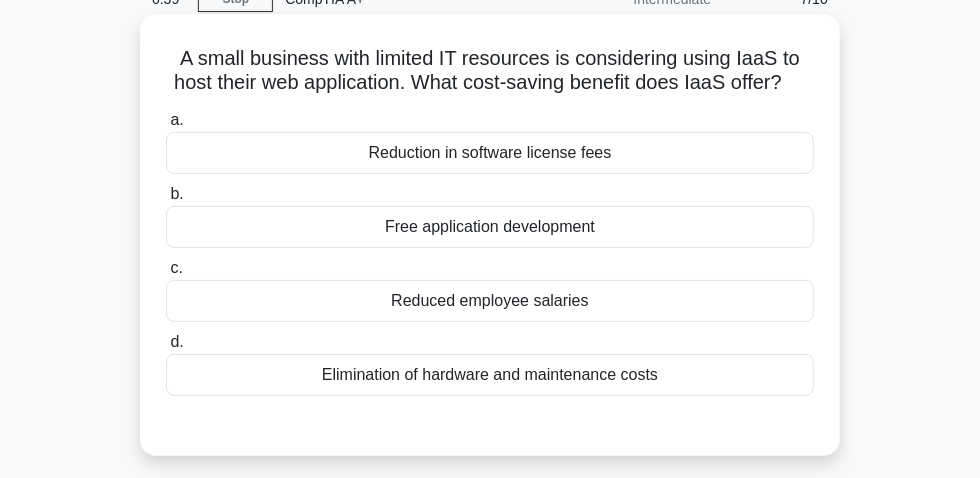 click on "Elimination of hardware and maintenance costs" at bounding box center (490, 375) 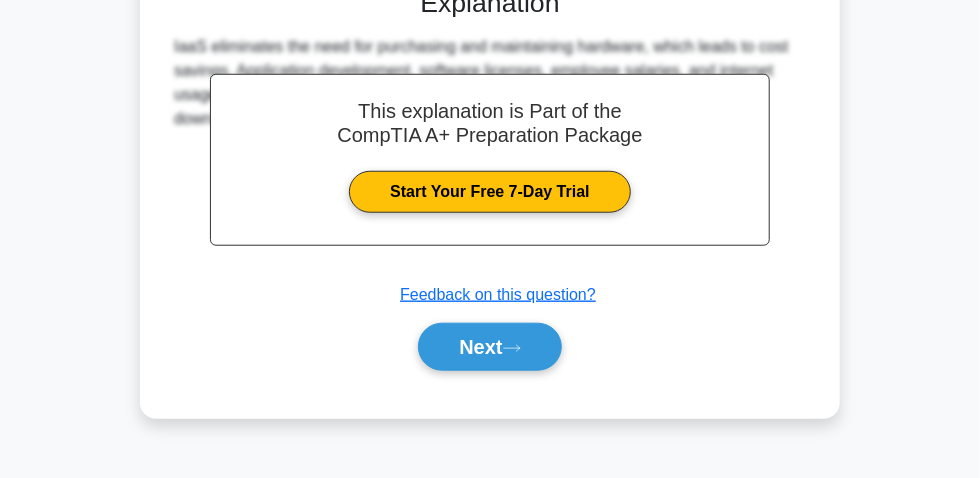 scroll, scrollTop: 602, scrollLeft: 0, axis: vertical 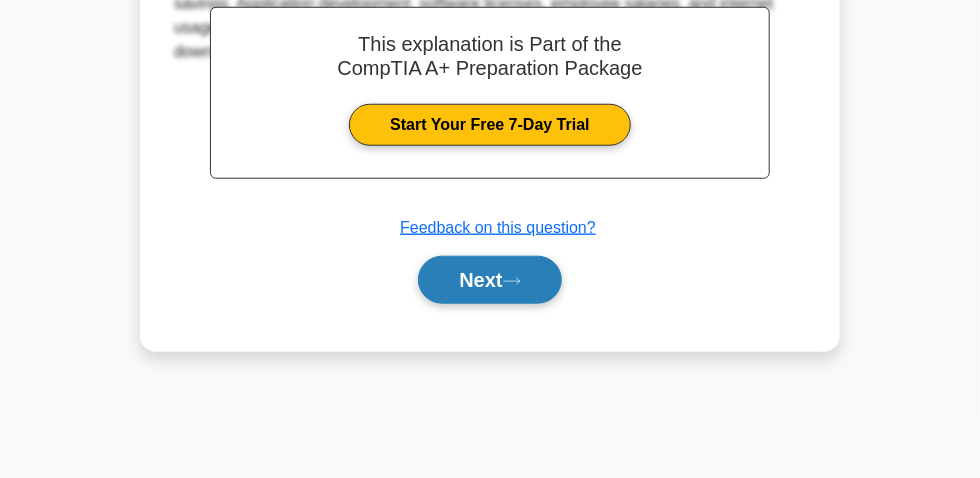 click 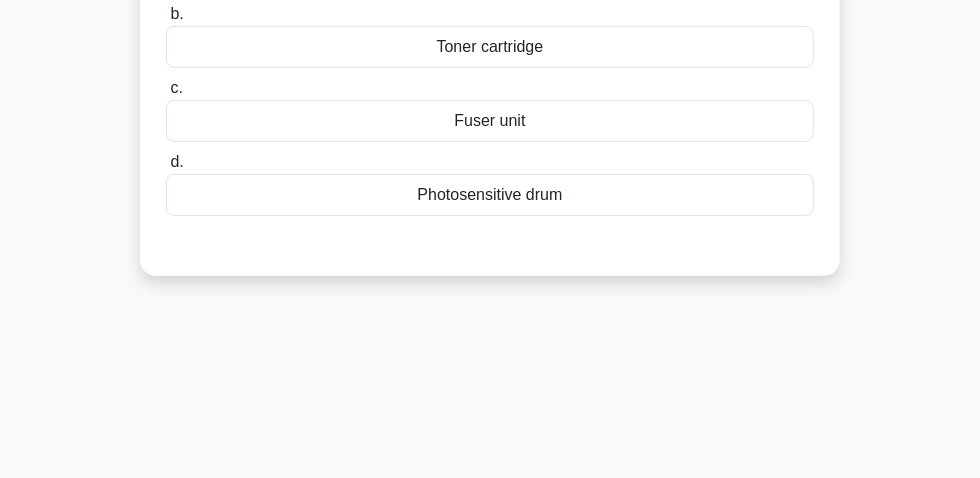 scroll, scrollTop: 56, scrollLeft: 0, axis: vertical 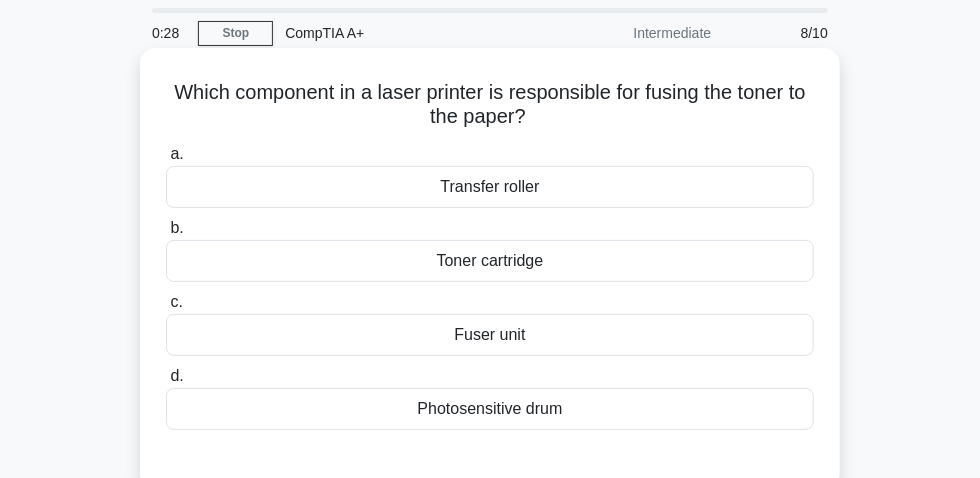 drag, startPoint x: 502, startPoint y: 339, endPoint x: 597, endPoint y: 351, distance: 95.7549 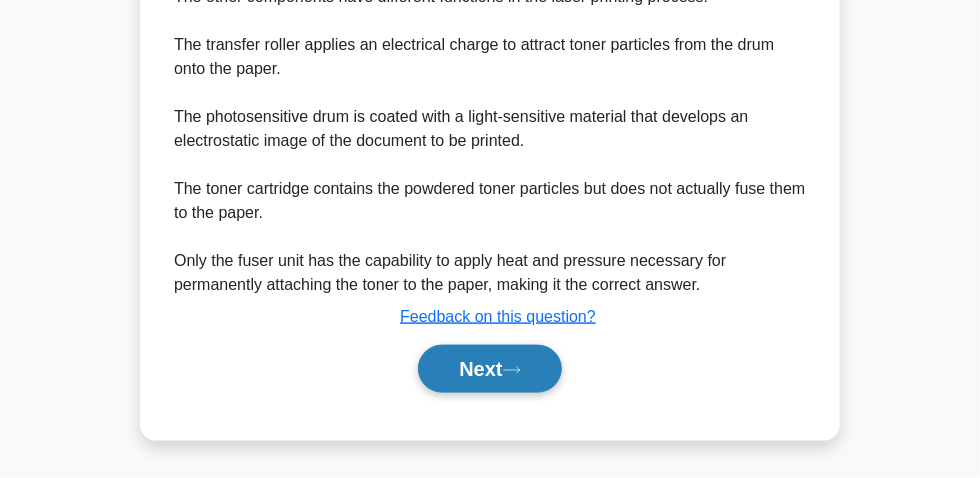 click on "Next" at bounding box center [489, 369] 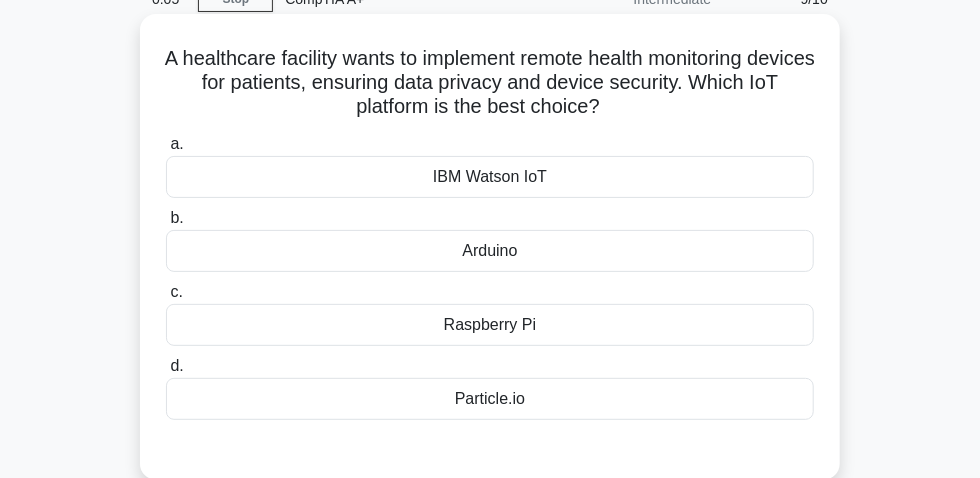 scroll, scrollTop: 181, scrollLeft: 0, axis: vertical 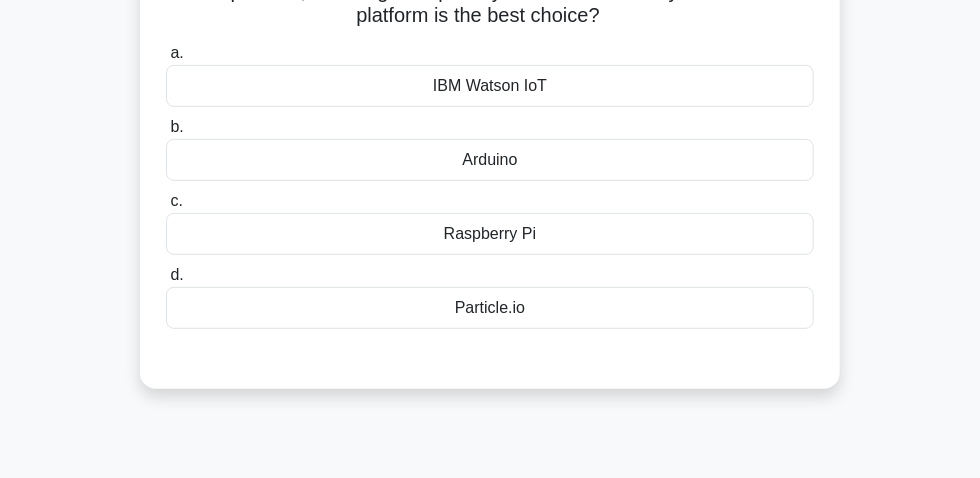 click on "Raspberry Pi" at bounding box center (490, 234) 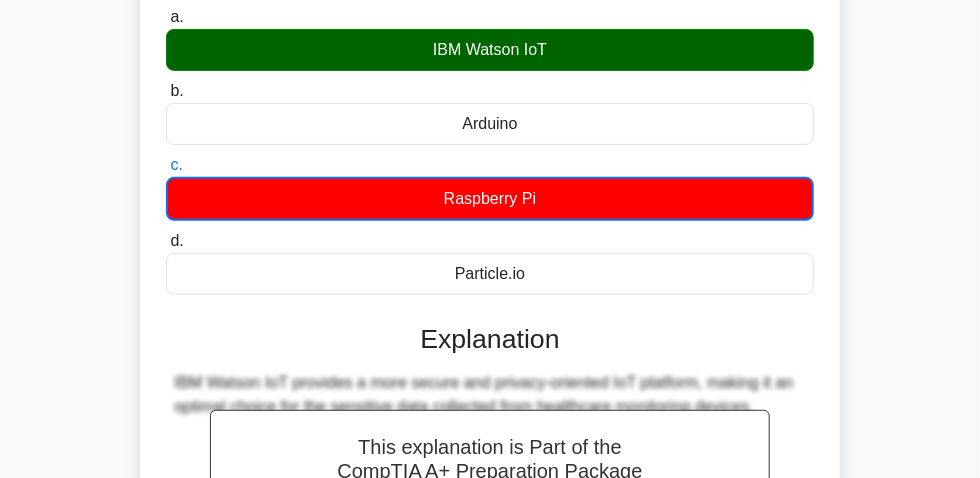 scroll, scrollTop: 602, scrollLeft: 0, axis: vertical 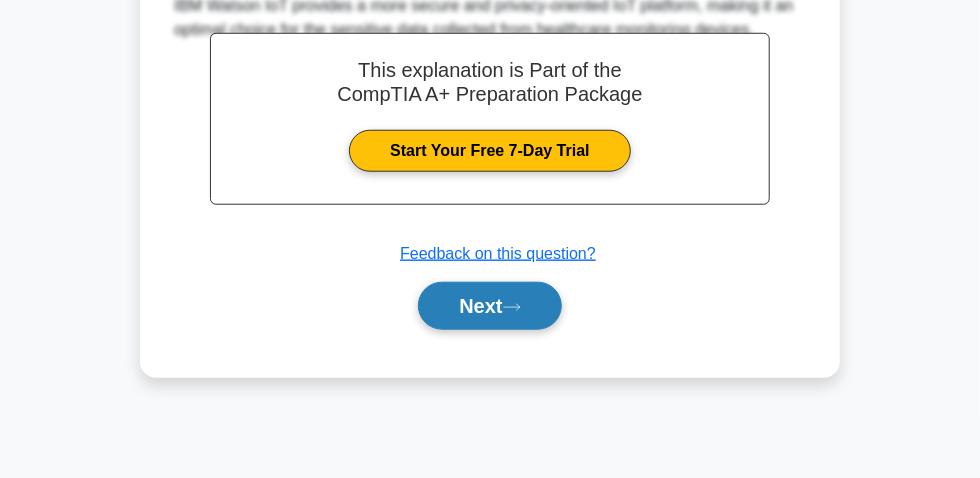 click on "Next" at bounding box center (489, 306) 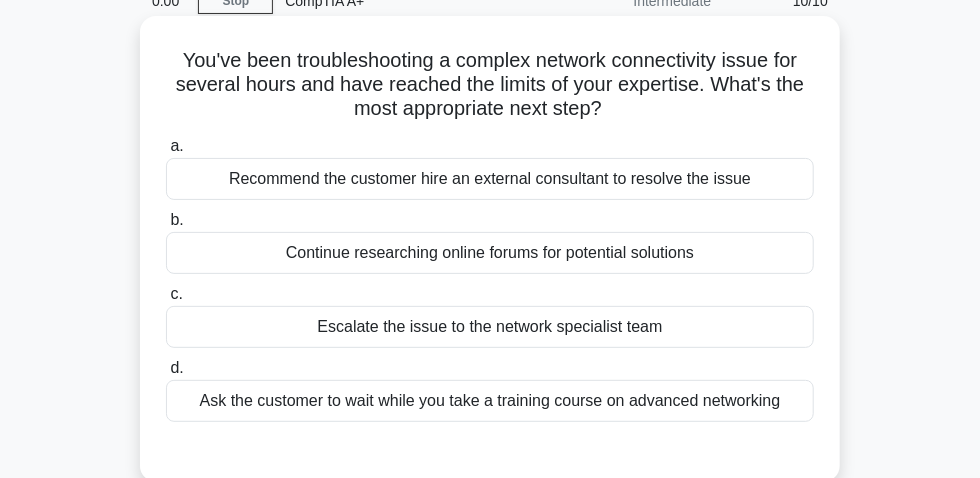 scroll, scrollTop: 56, scrollLeft: 0, axis: vertical 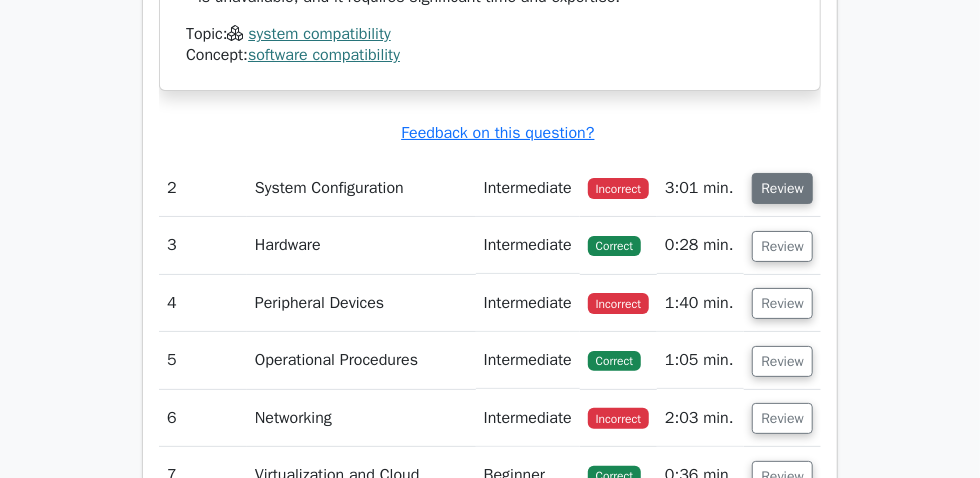 click on "Review" at bounding box center [782, 188] 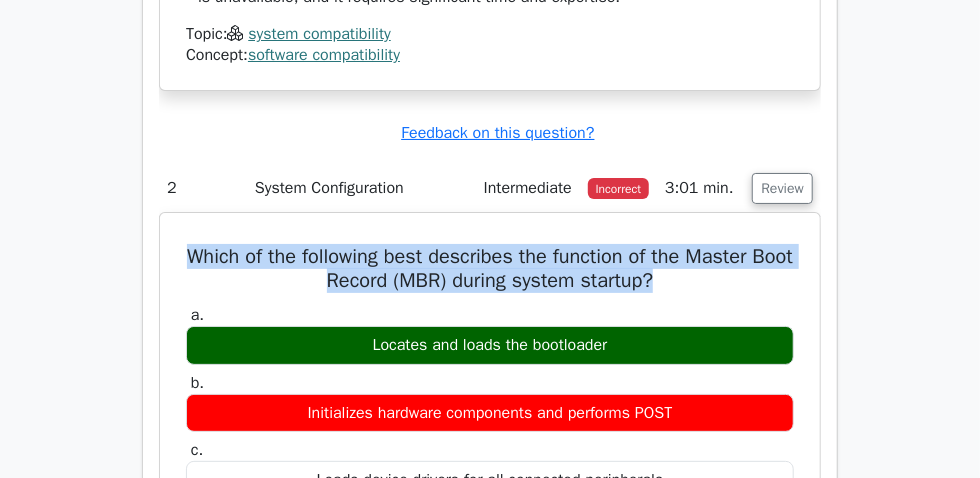 drag, startPoint x: 167, startPoint y: 189, endPoint x: 701, endPoint y: 222, distance: 535.0187 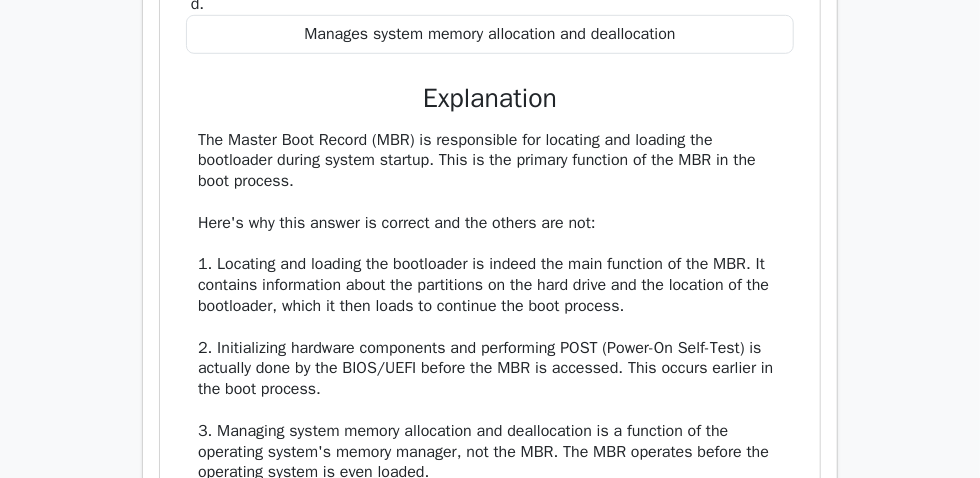 scroll, scrollTop: 3210, scrollLeft: 0, axis: vertical 